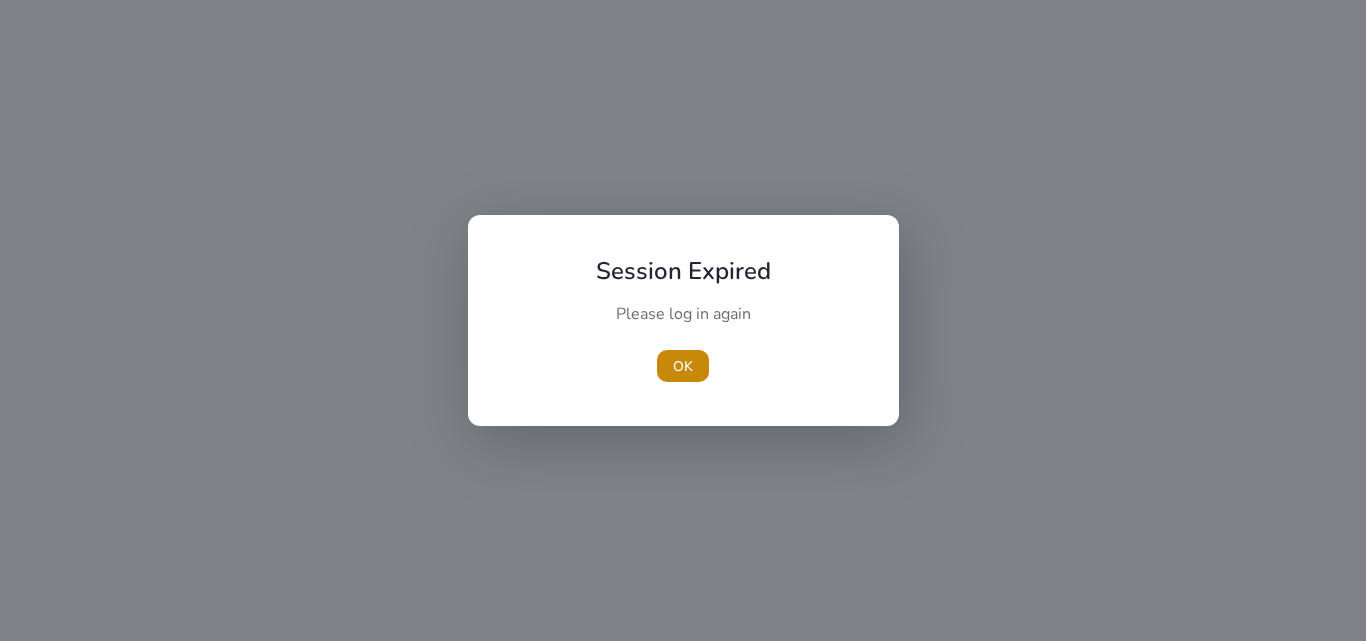 scroll, scrollTop: 0, scrollLeft: 0, axis: both 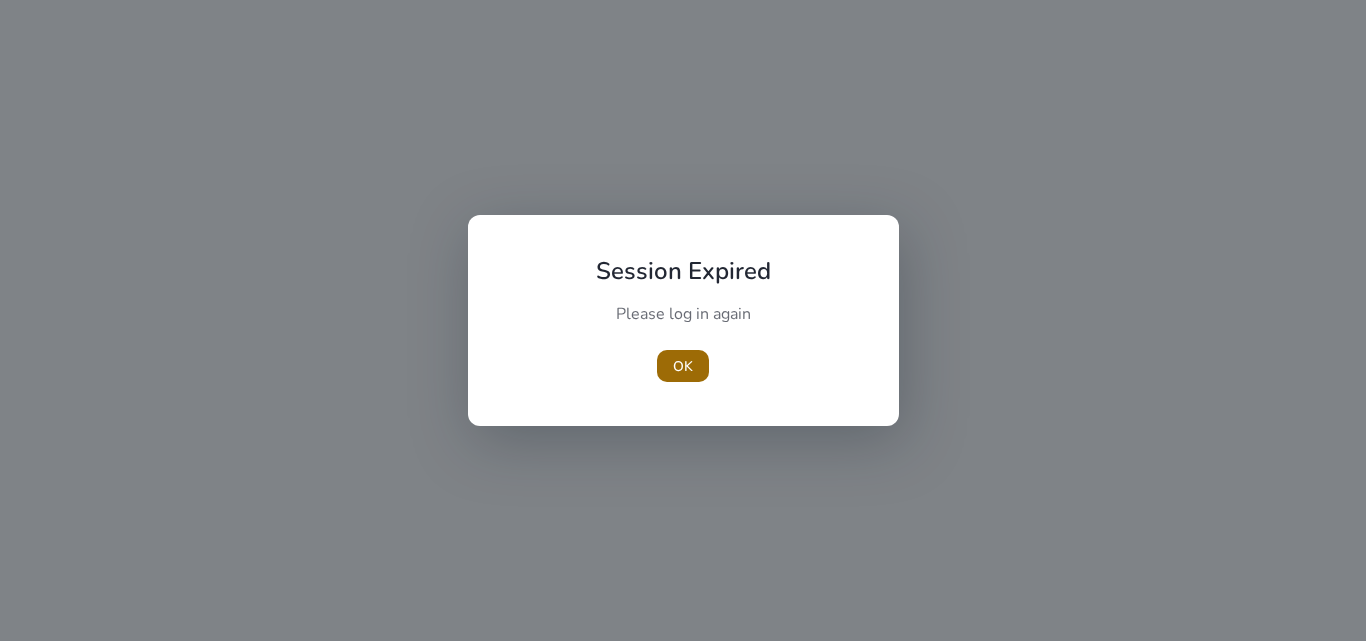 click on "OK" at bounding box center [683, 366] 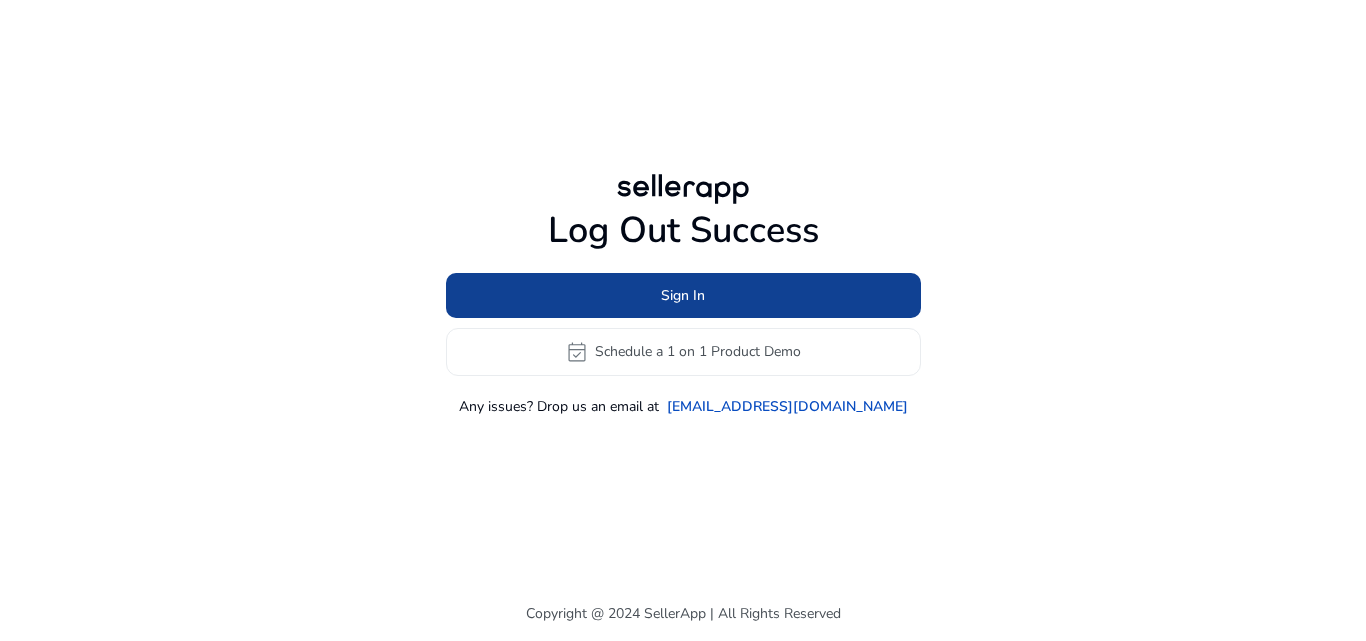 click 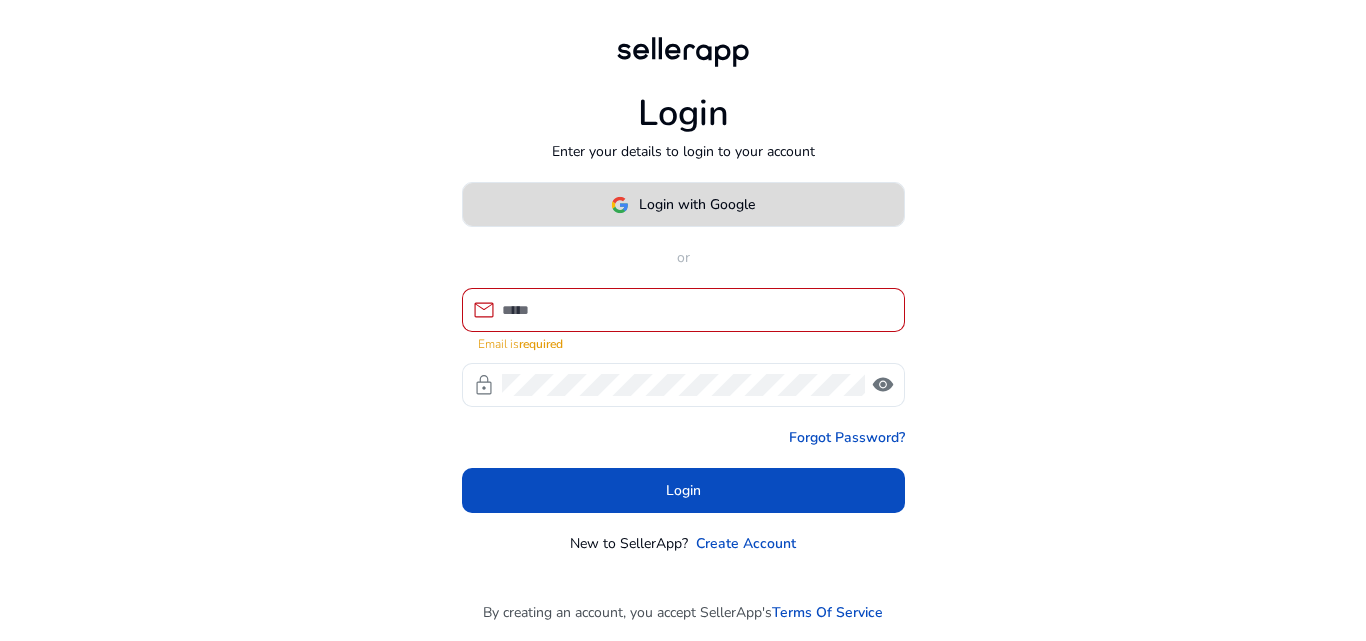 click on "Login with Google" 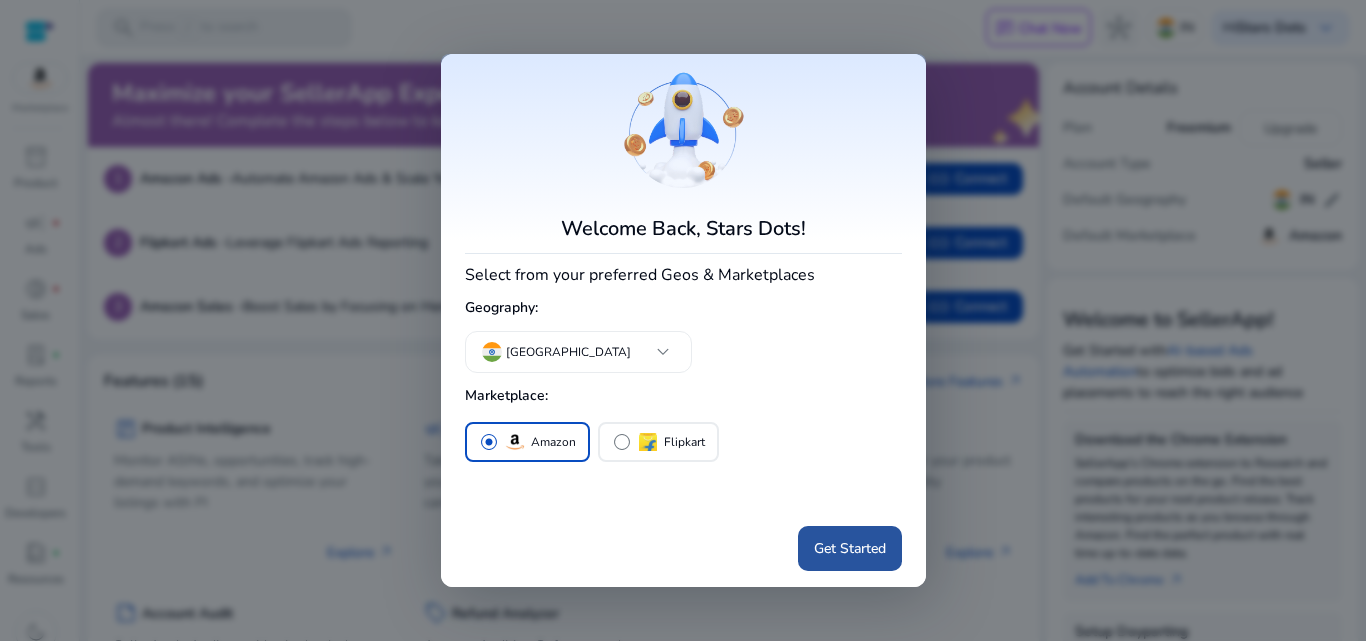 click on "Get Started" at bounding box center [850, 548] 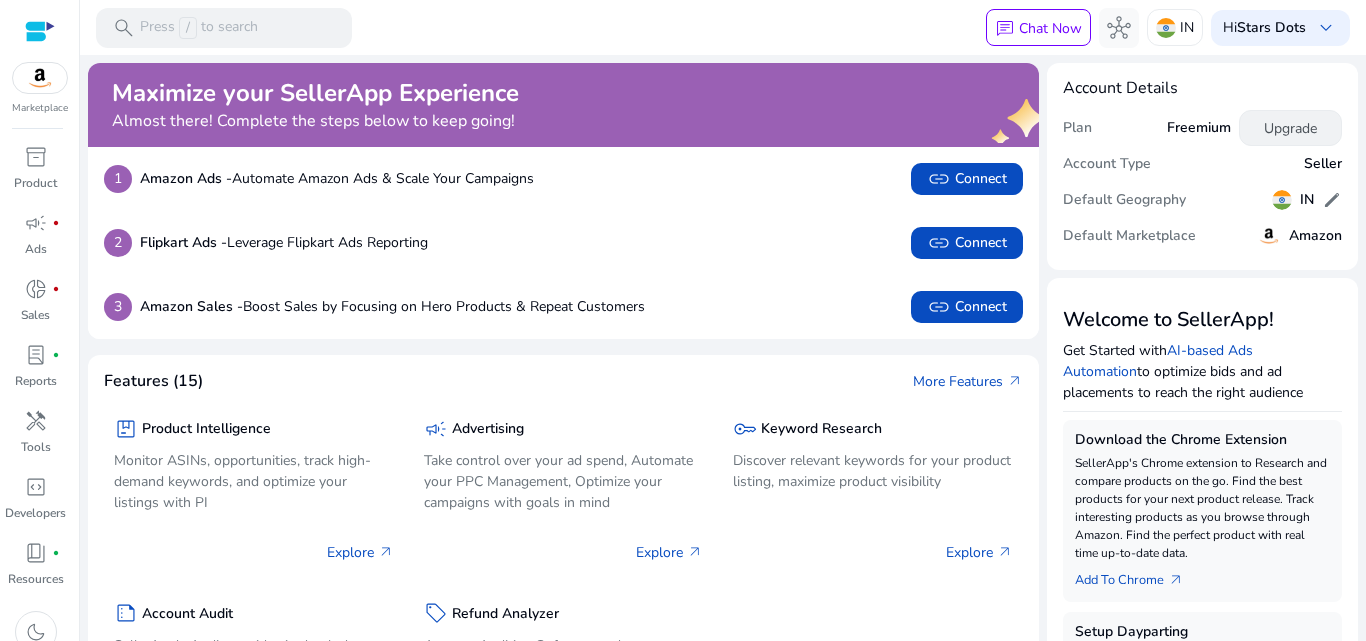 click on "Upgrade" 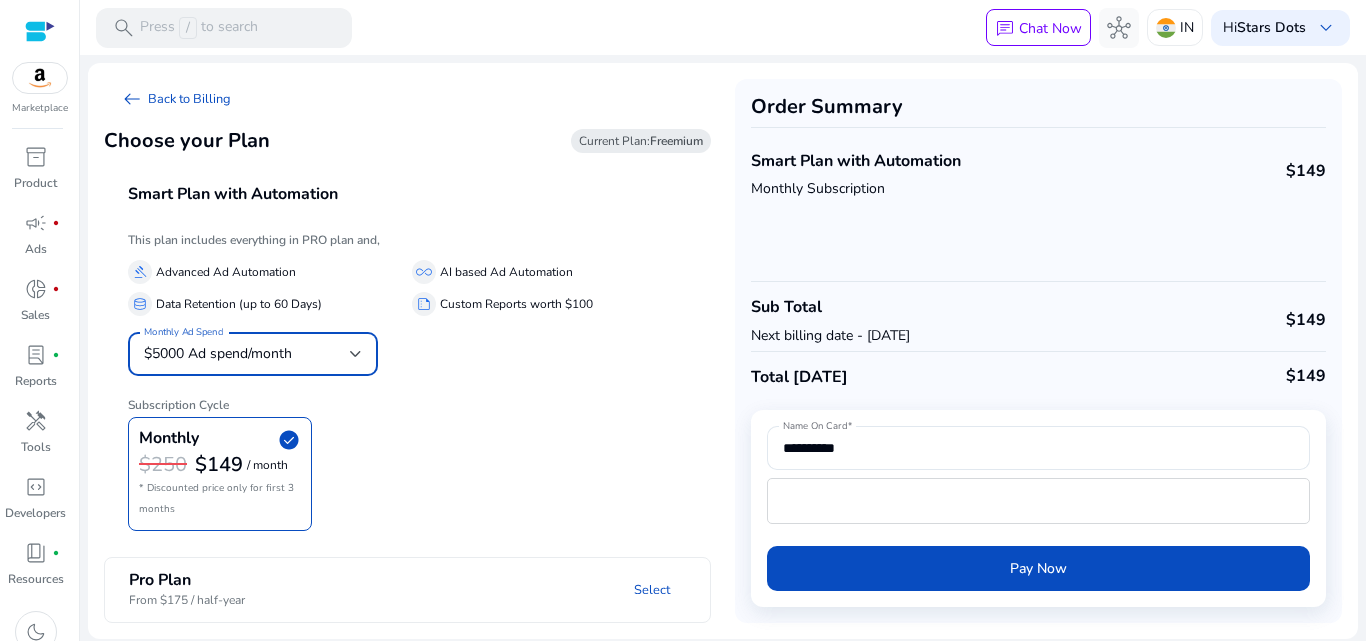 click at bounding box center (356, 354) 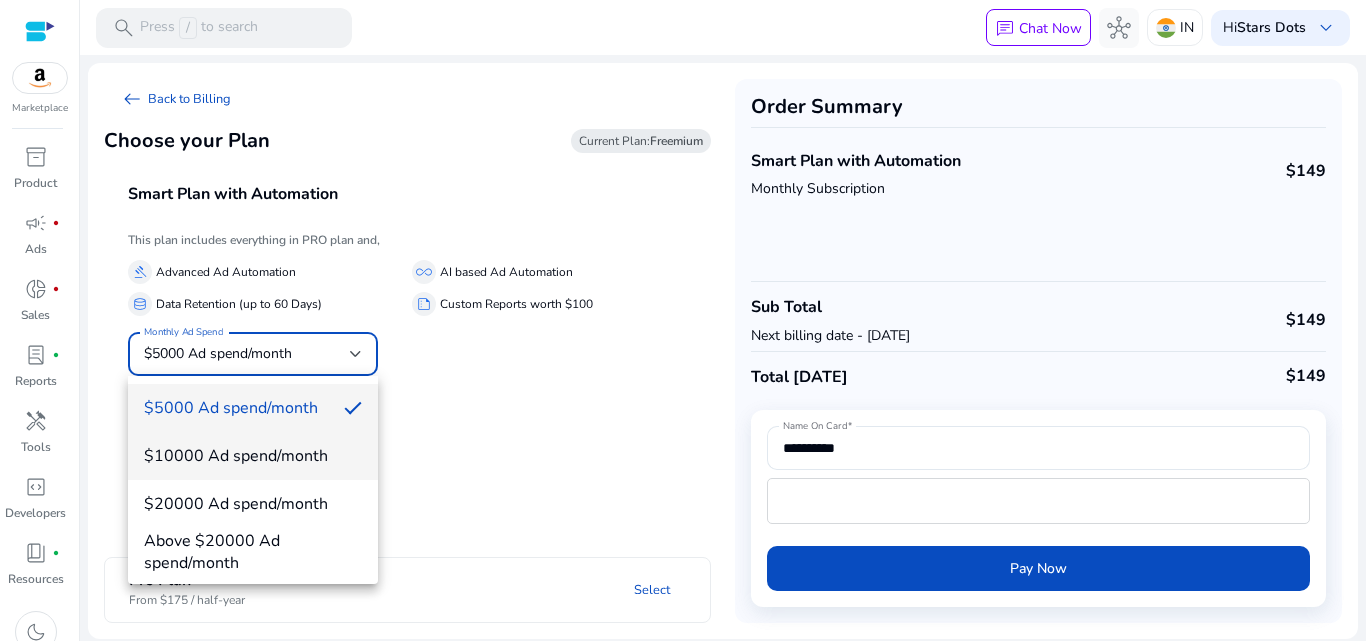 scroll, scrollTop: 0, scrollLeft: 0, axis: both 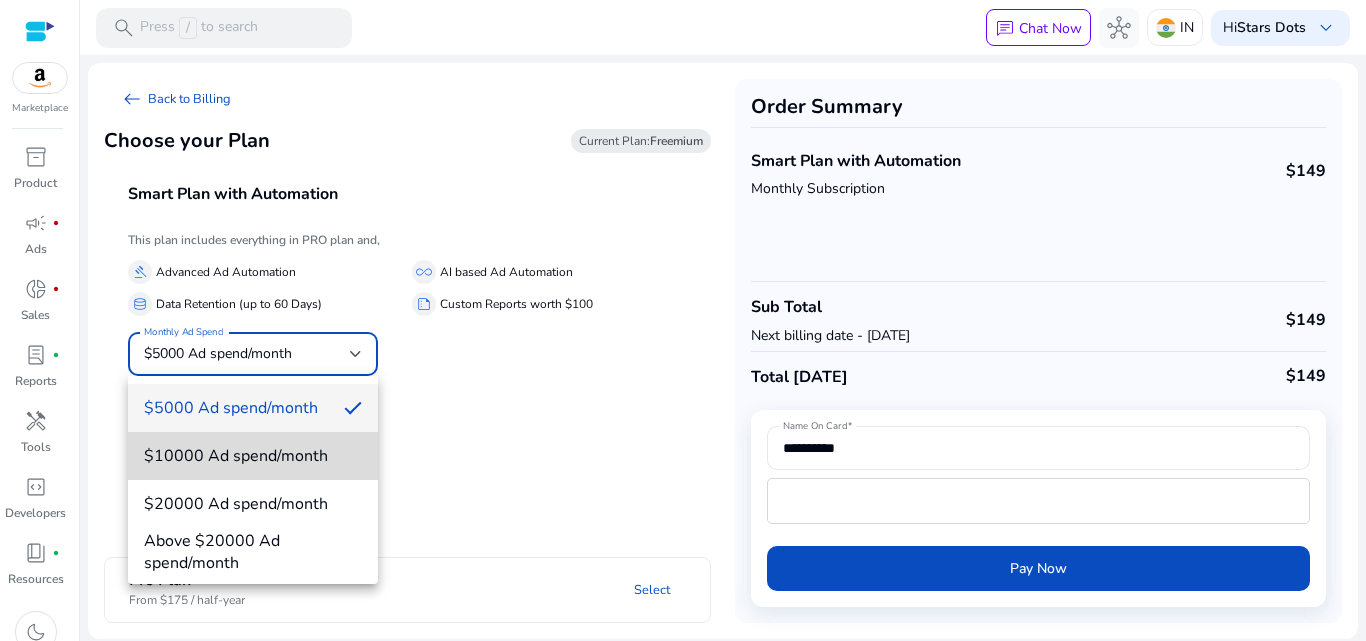 click on "$10000 Ad spend/month" at bounding box center (253, 456) 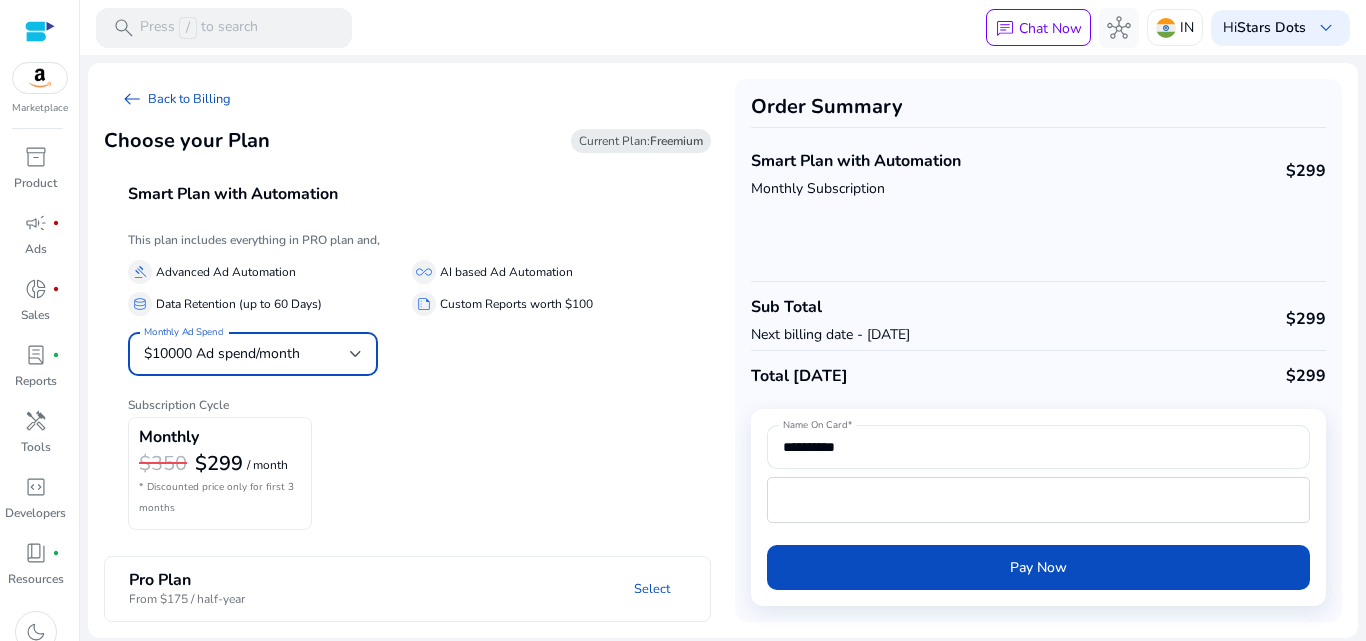 click at bounding box center (356, 354) 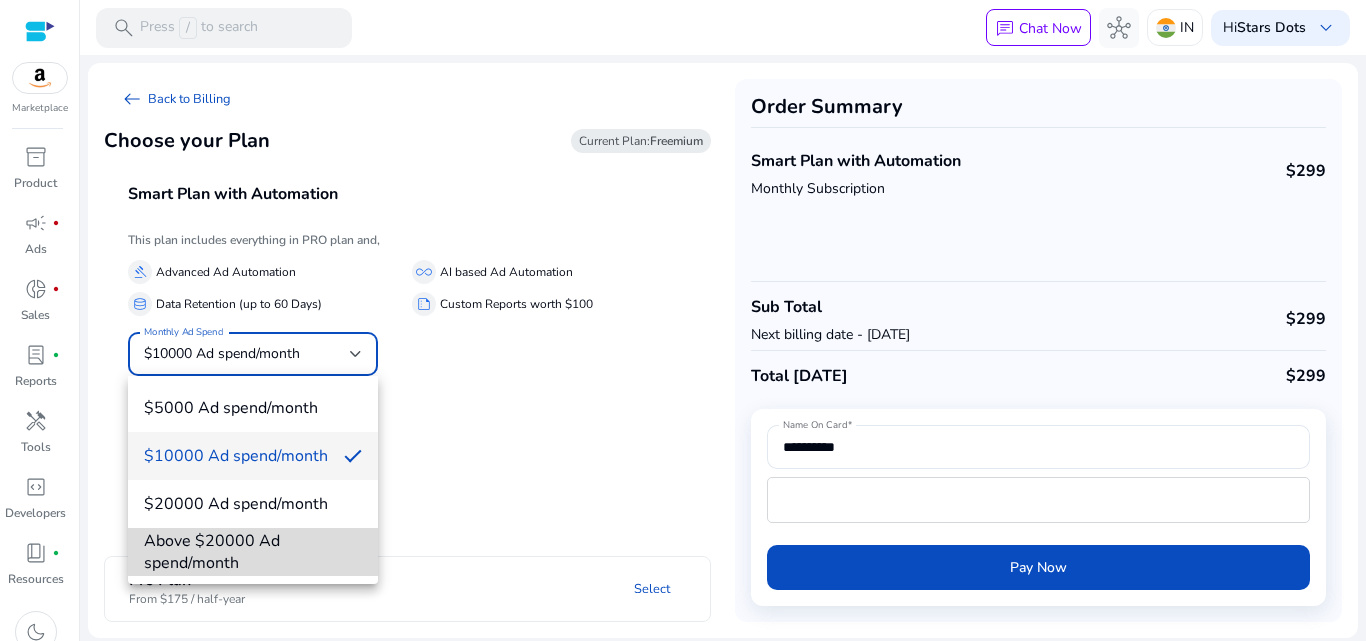 click on "Above $20000 Ad spend/month" at bounding box center [253, 552] 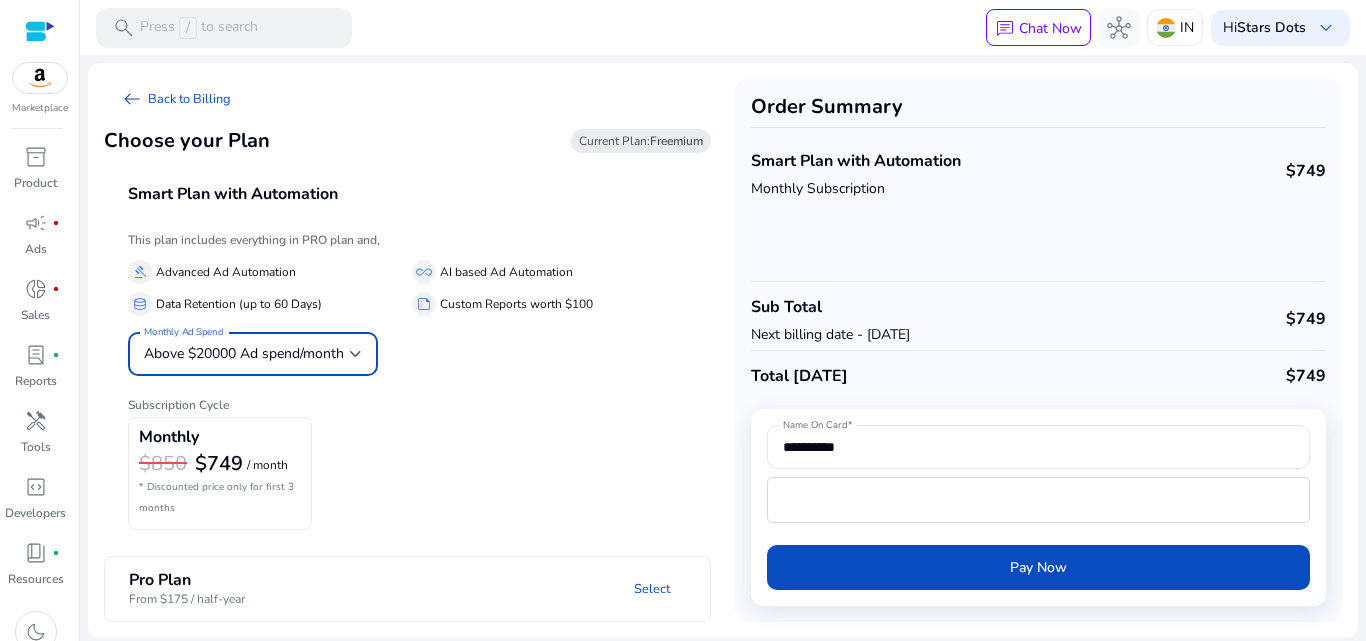 click at bounding box center [356, 354] 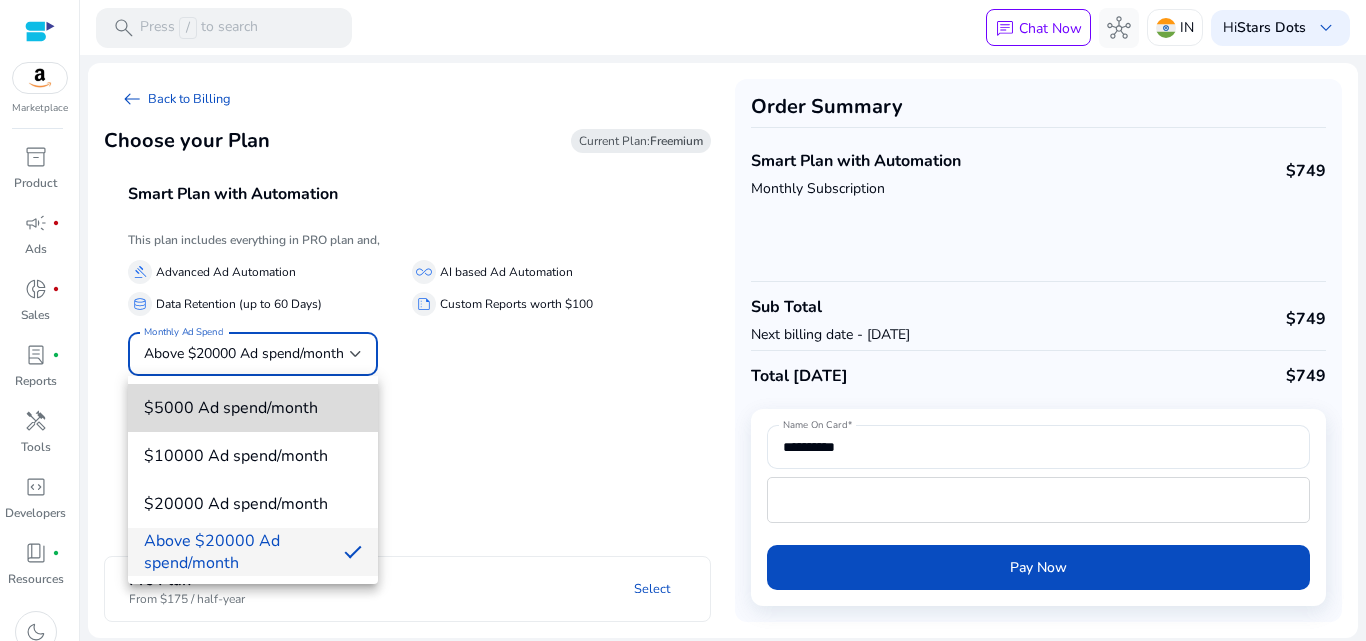 click on "$5000 Ad spend/month" at bounding box center [253, 408] 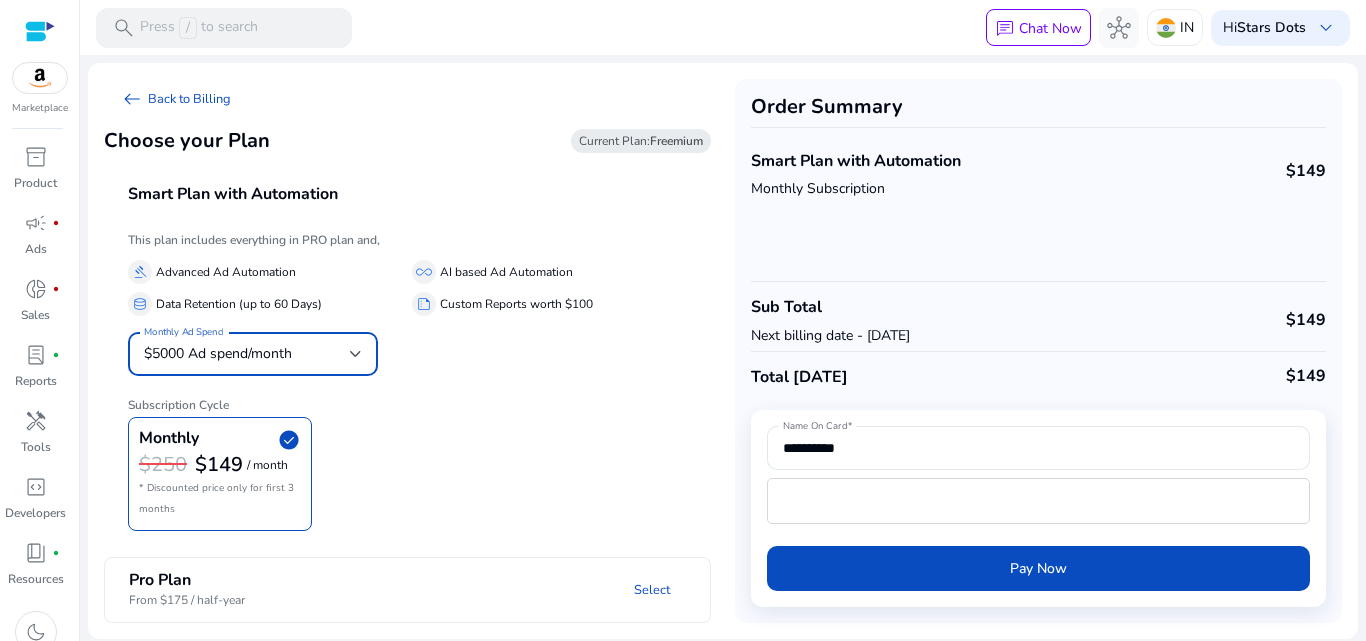 click at bounding box center [356, 354] 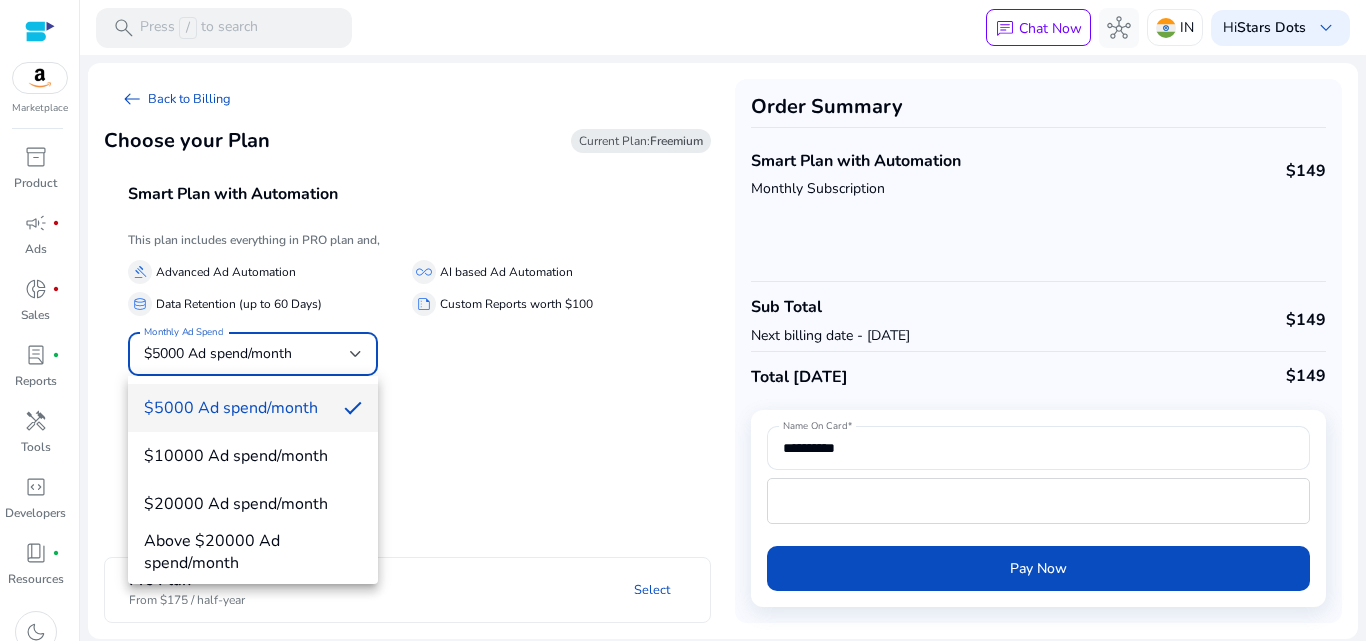 click at bounding box center [683, 320] 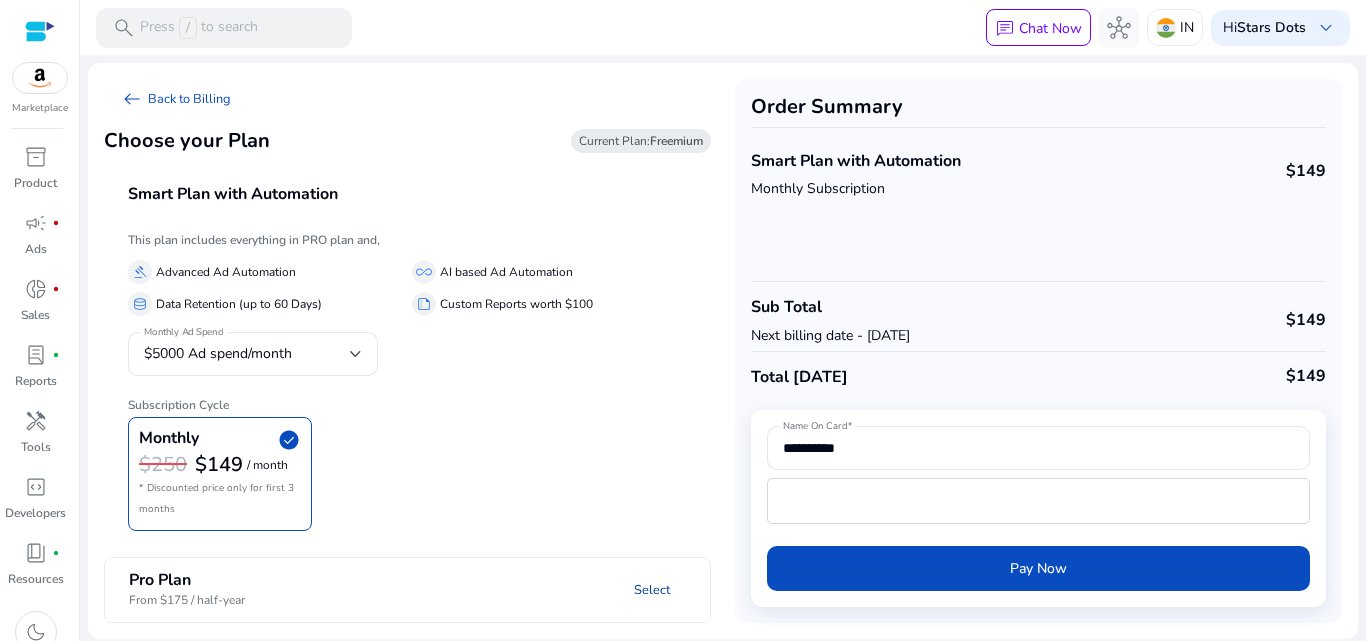 click on "Select" 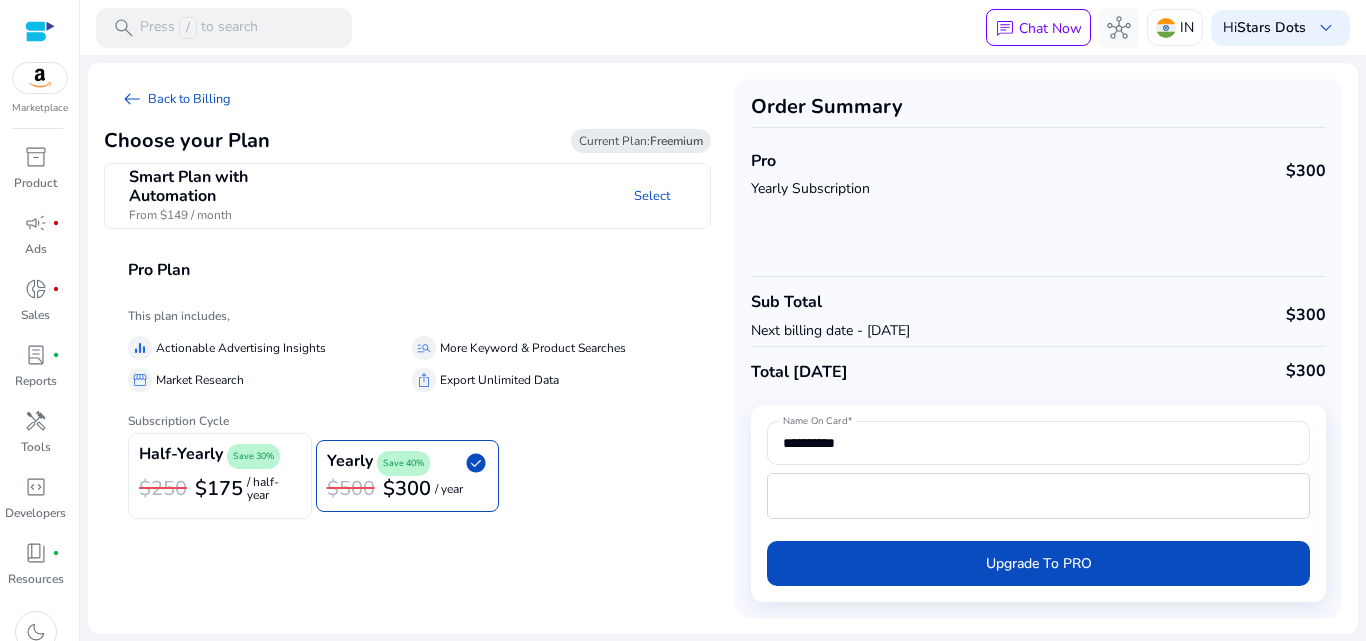 click on "/ half-year" 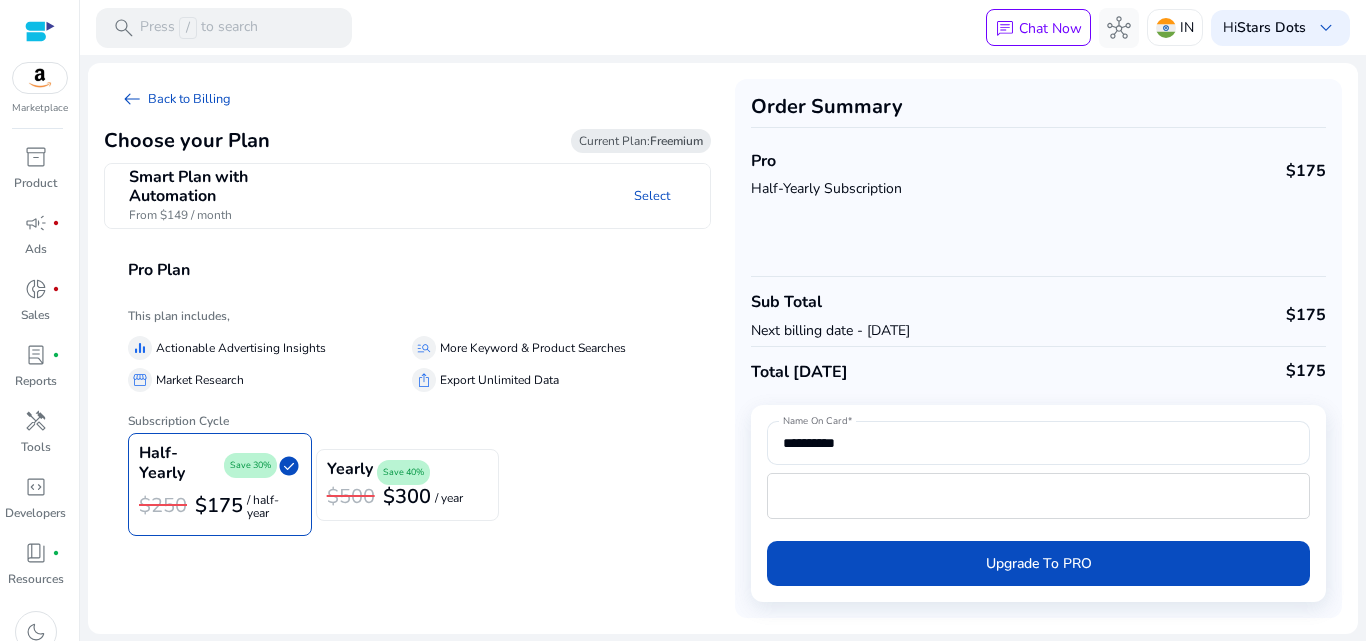 click on "Smart Plan with Automation" at bounding box center [219, 187] 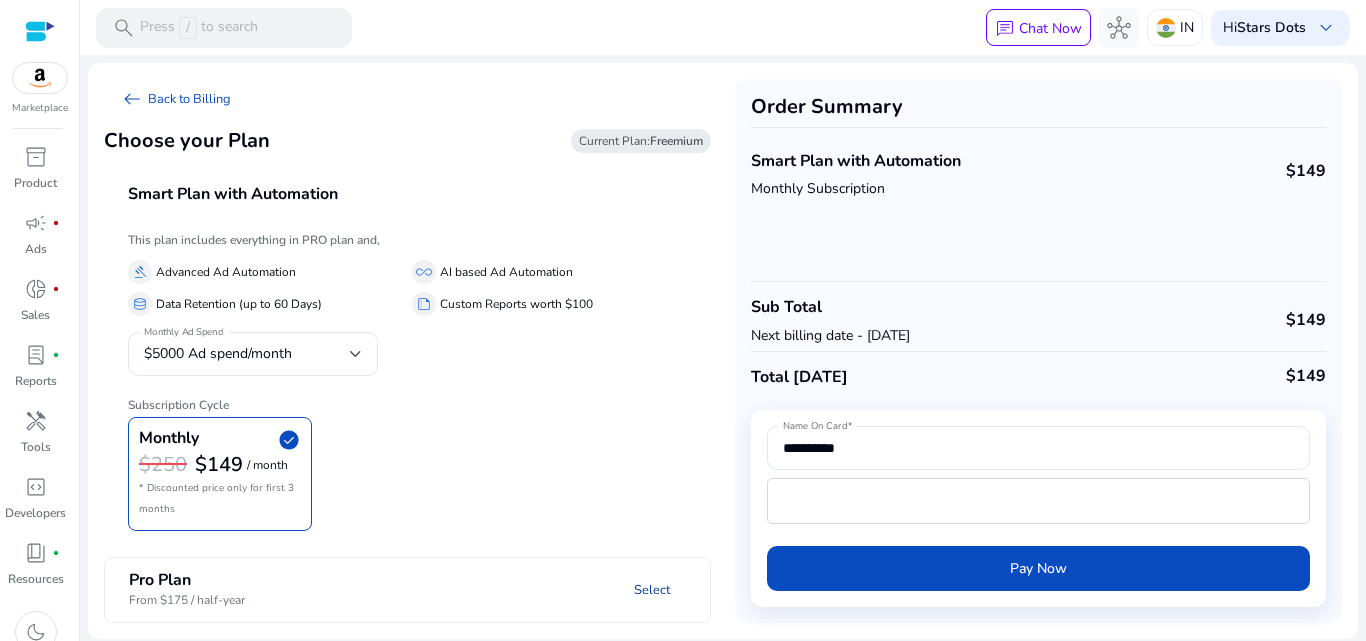 click on "Select" 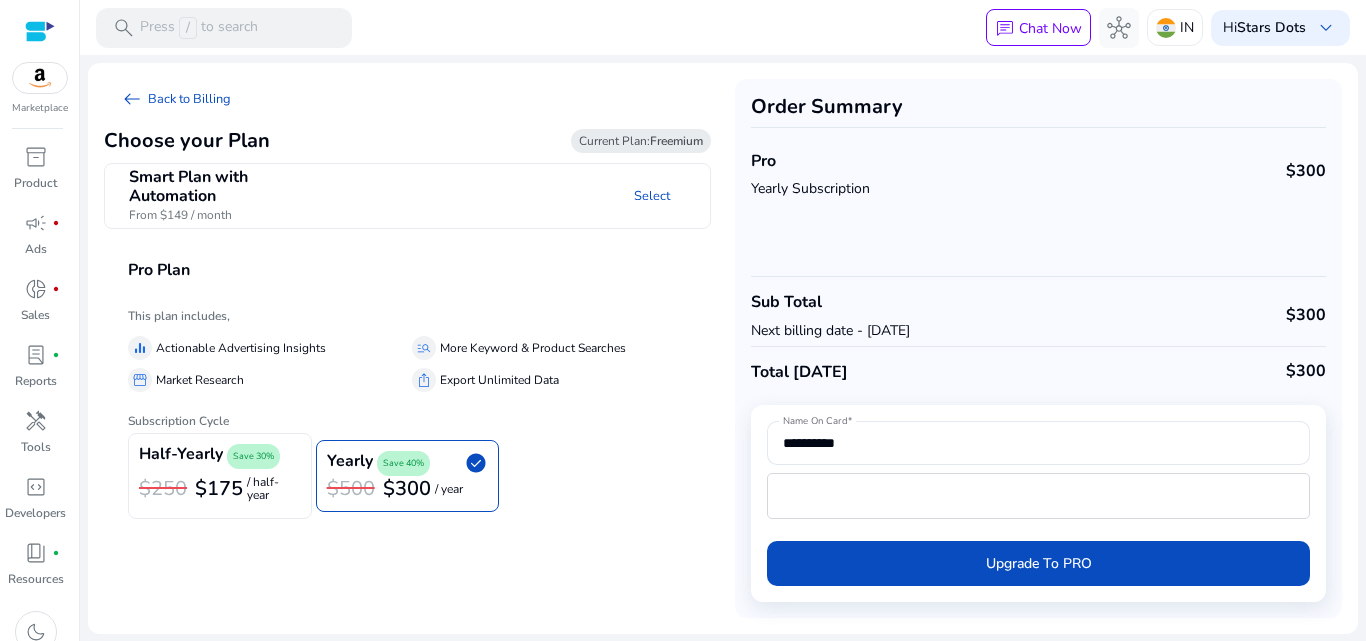 click on "Pro Plan" at bounding box center (431, 271) 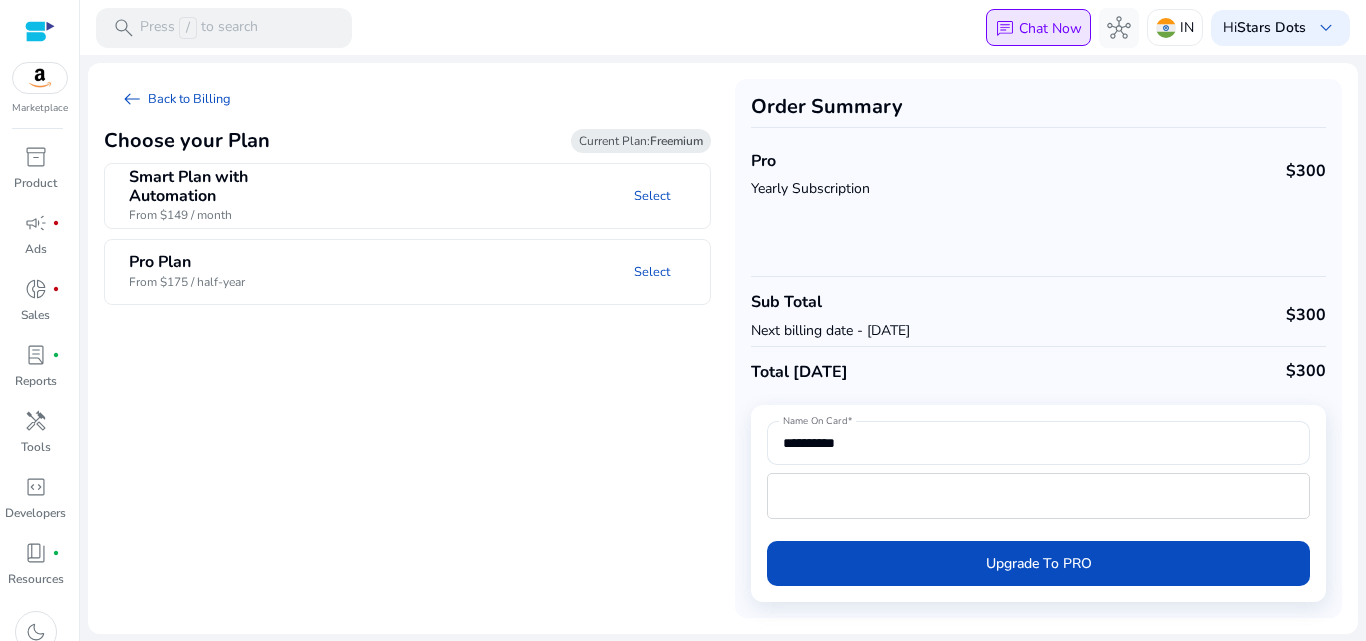 click on "Chat Now" at bounding box center (1050, 28) 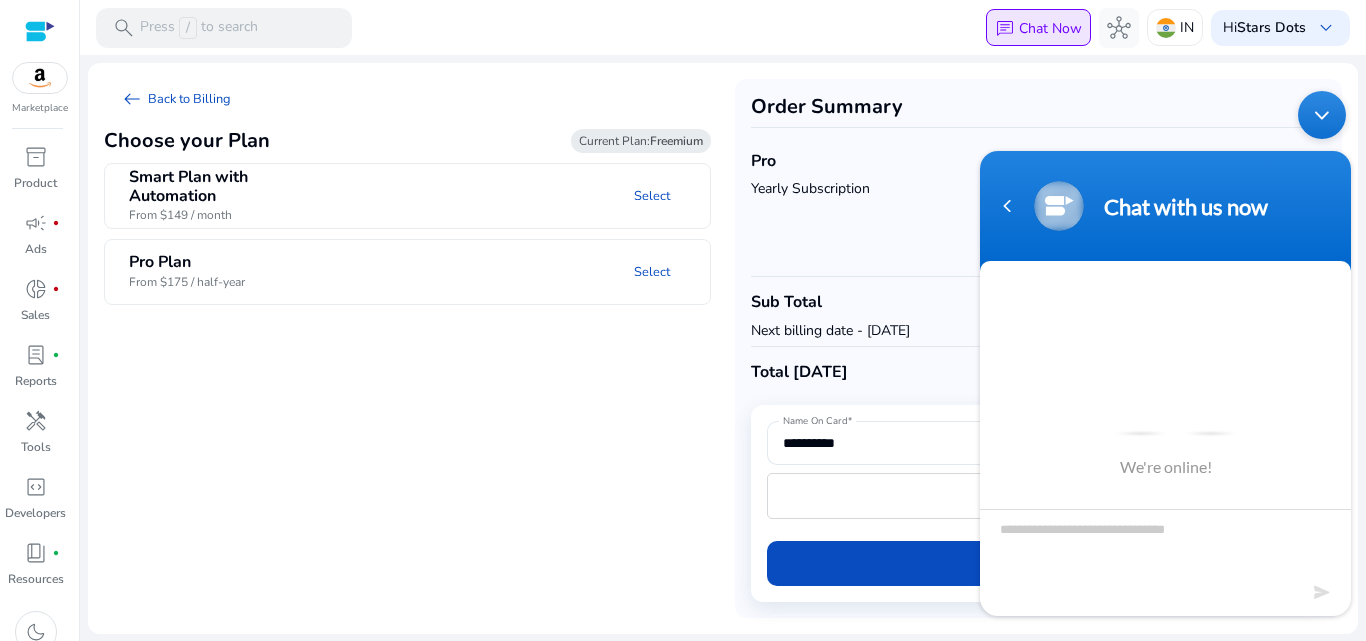 scroll, scrollTop: 0, scrollLeft: 0, axis: both 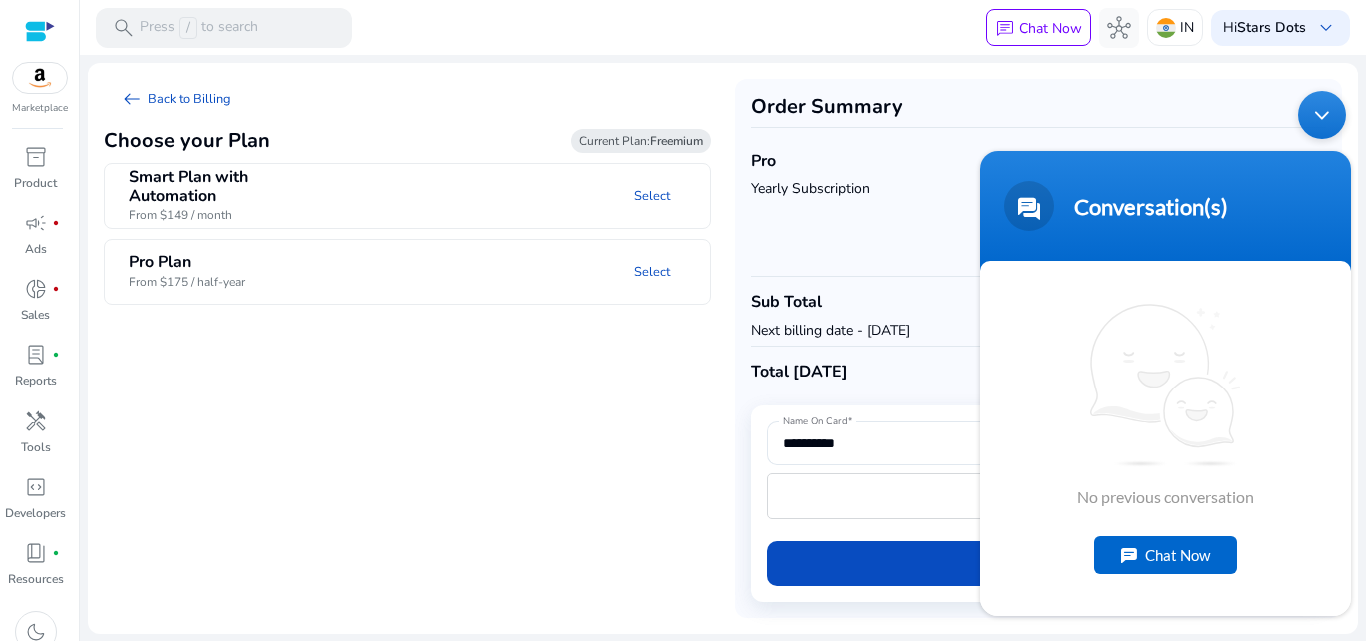 click on "arrow_left_alt   Back to Billing  Choose your Plan Current Plan:  Freemium  Smart Plan with Automation   From $149 / month  Select  This plan includes,   equalizer  Actionable Advertising Insights  manage_search  More Keyword & Product Searches  storefront  Market Research  ios_share  Export Unlimited Data Monthly Ad Spend $5000 Ad spend/month Subscription Cycle  Half-Yearly  Save 30% $250 $175  / half-year      Yearly  Save 40%  check_circle  $500 $300  / year      Pro Plan   From $175 / half-year  Select  This plan includes,   equalizer  Actionable Advertising Insights  manage_search  More Keyword & Product Searches  storefront  Market Research  ios_share  Export Unlimited Data Subscription Cycle  Half-Yearly  Save 30% $250 $175  / half-year   Yearly  Save 40%  check_circle  $500 $300  / year" 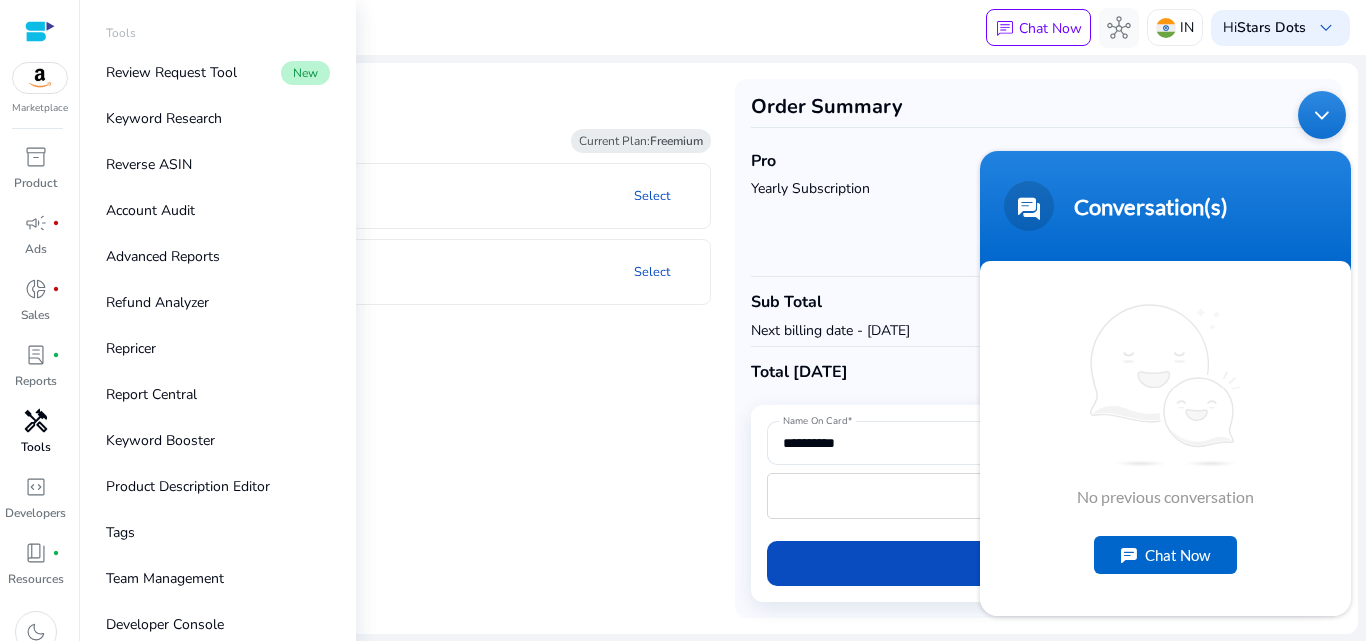 scroll, scrollTop: 20, scrollLeft: 0, axis: vertical 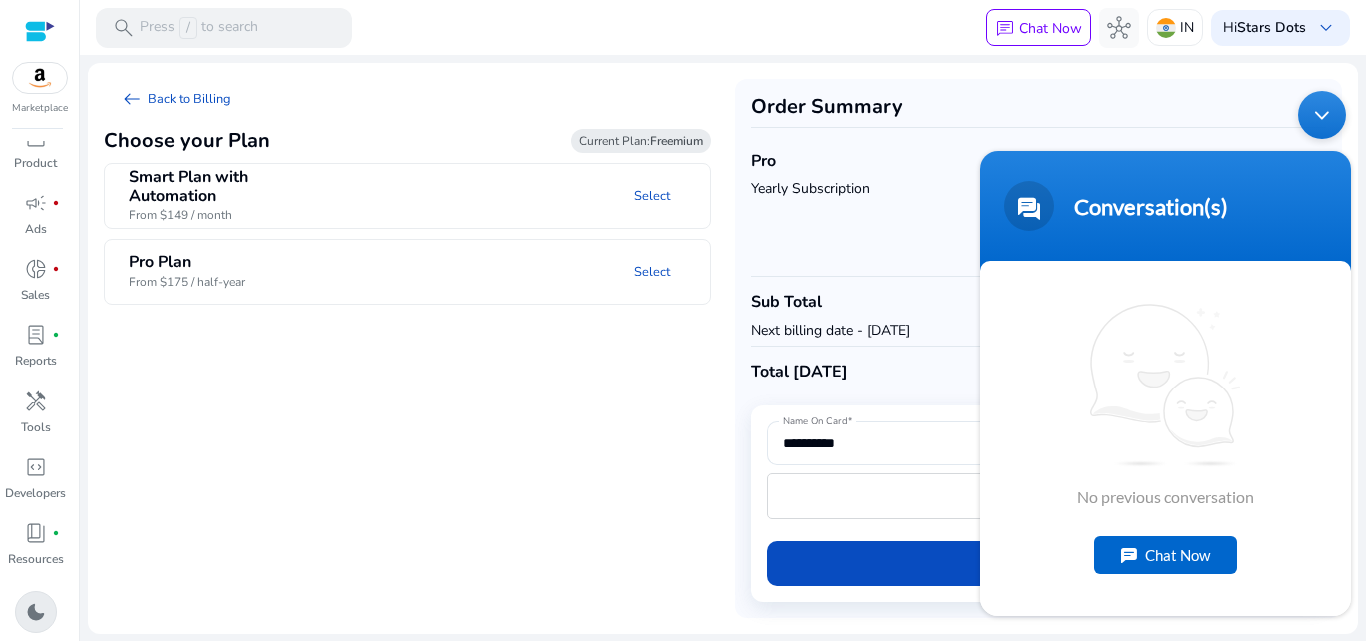 click on "dark_mode" at bounding box center (36, 612) 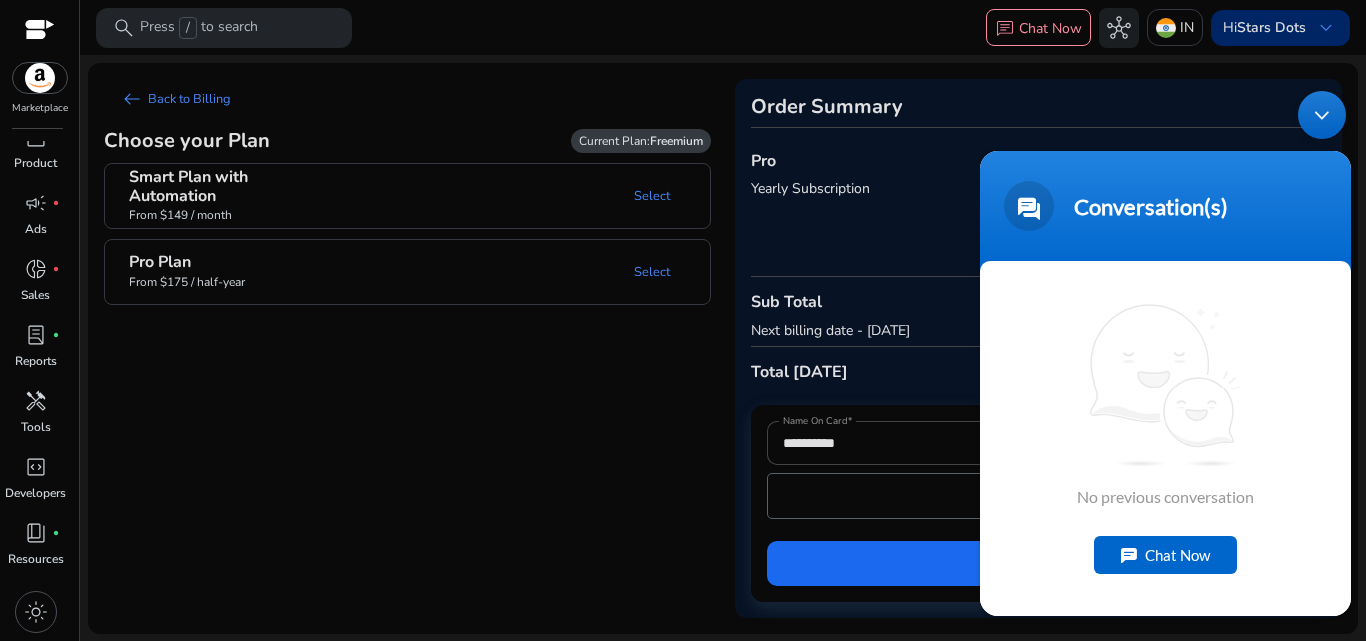 click on "keyboard_arrow_down" at bounding box center [1326, 28] 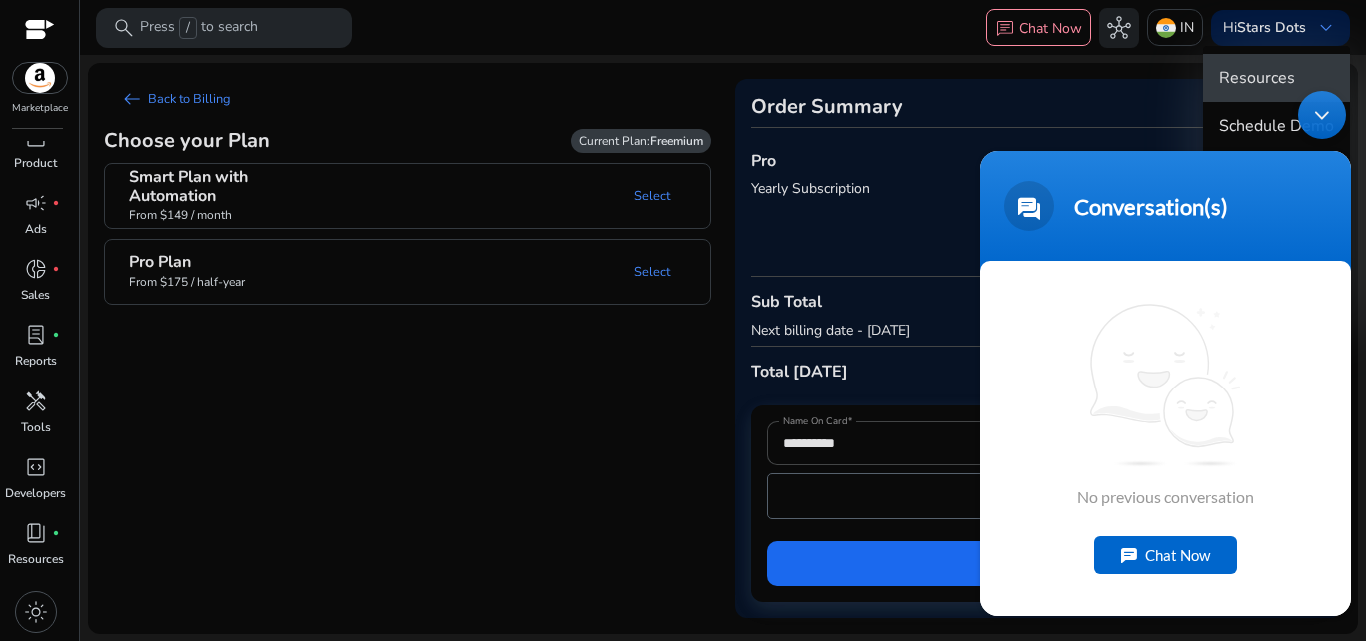 click on "Resources" at bounding box center [1257, 78] 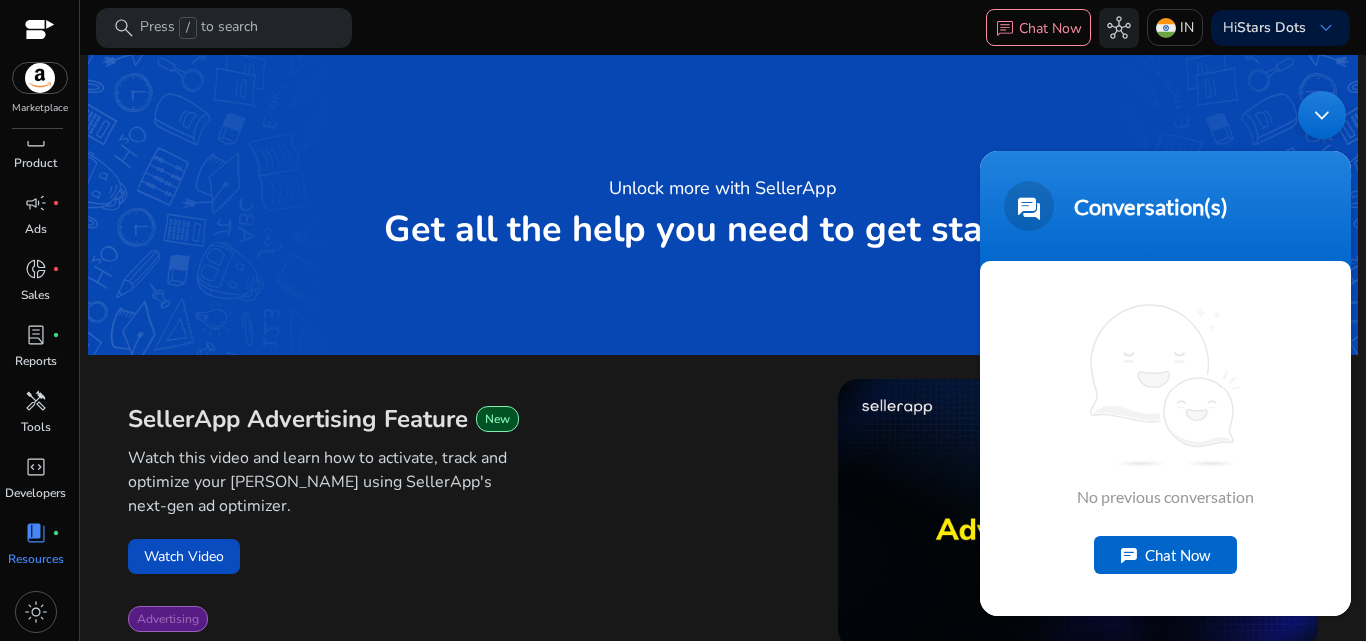 click at bounding box center (1322, 115) 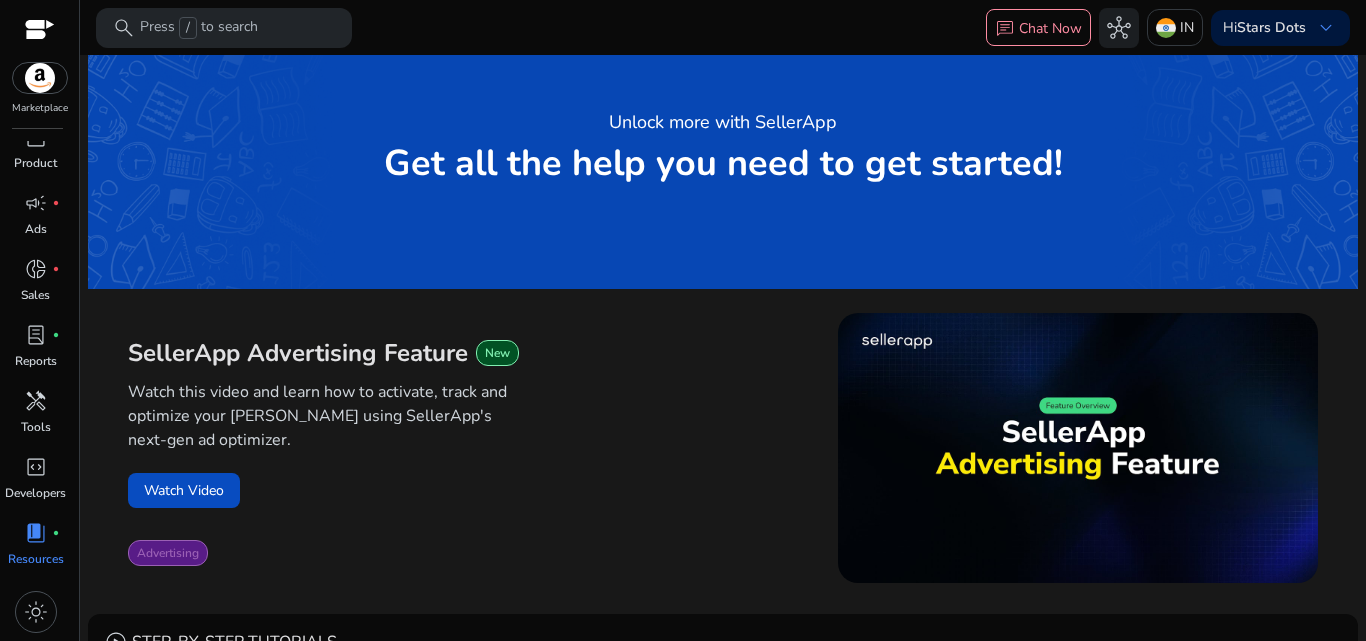 scroll, scrollTop: 0, scrollLeft: 0, axis: both 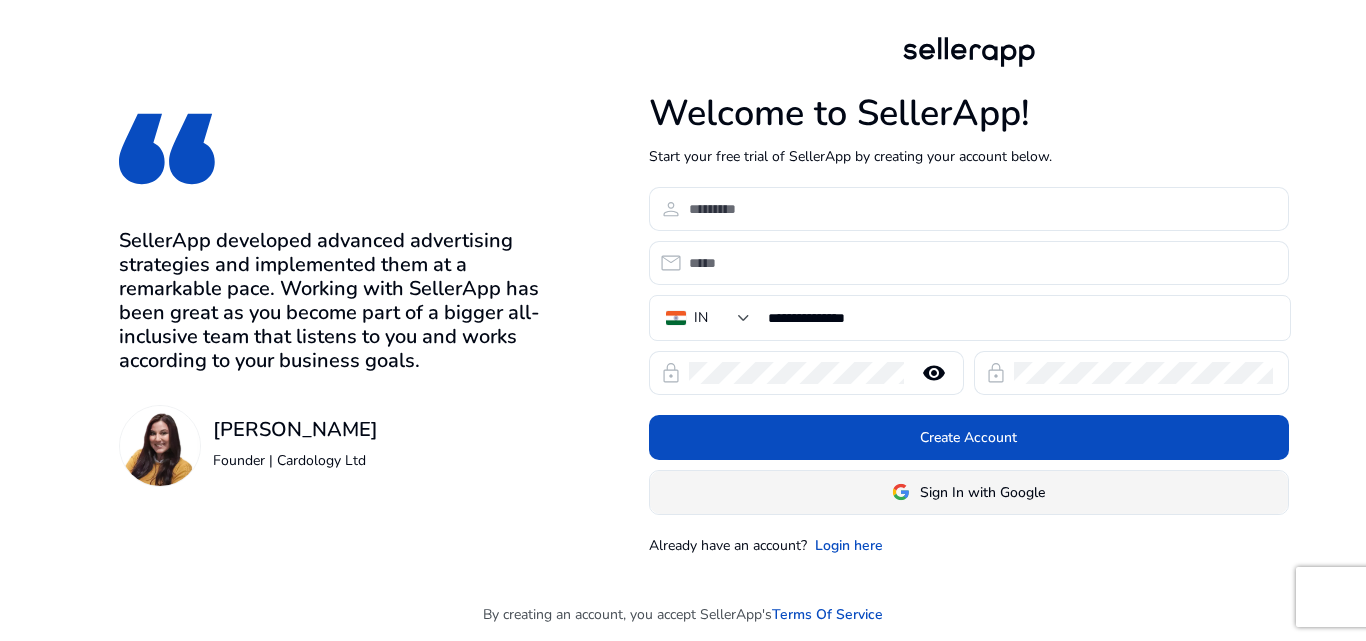 click on "Sign In with Google" 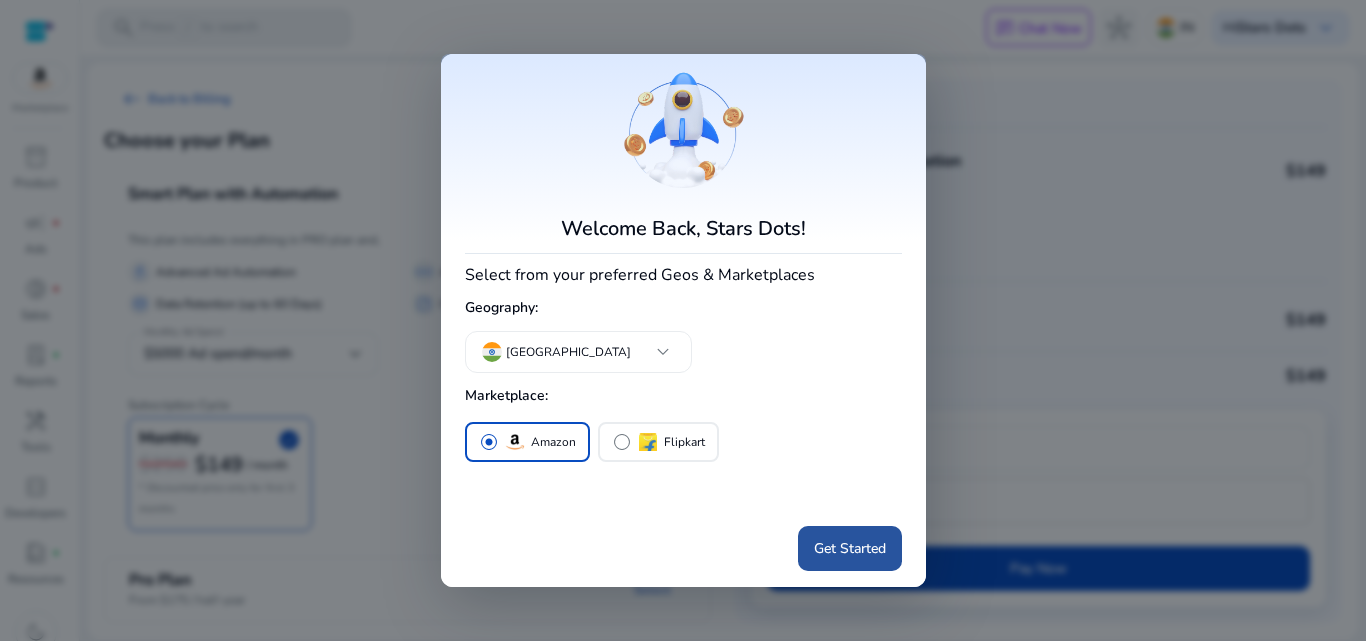 click at bounding box center (850, 549) 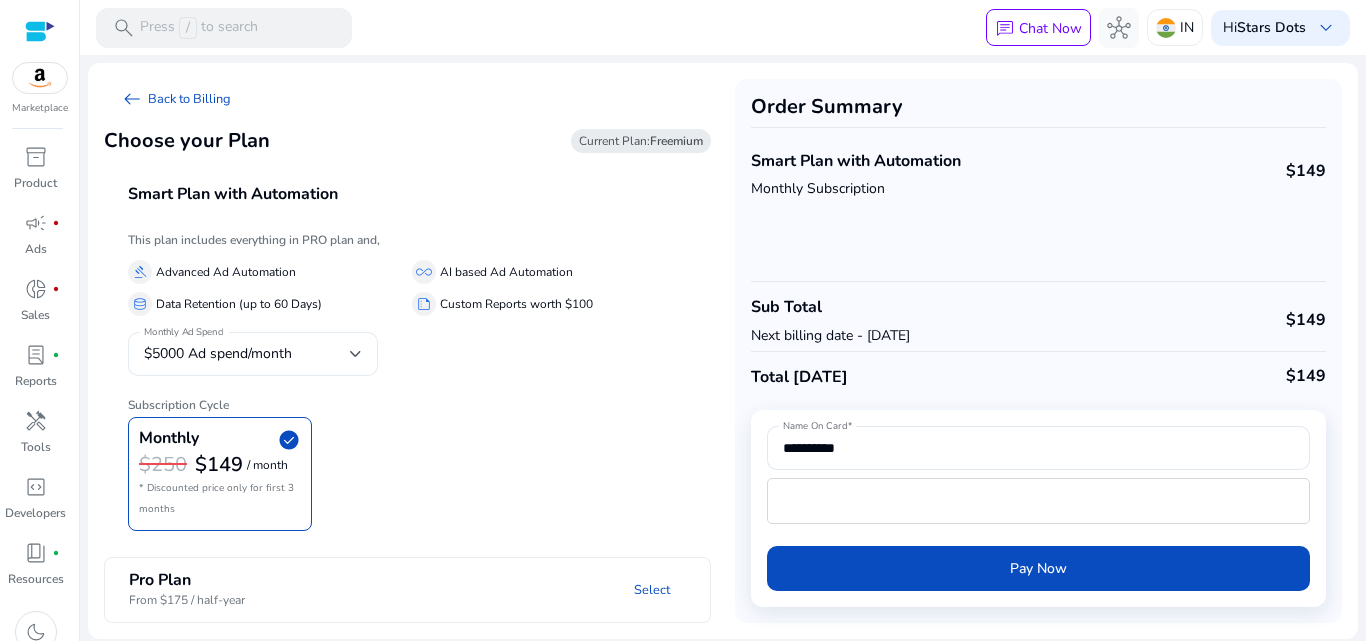 scroll, scrollTop: 0, scrollLeft: 0, axis: both 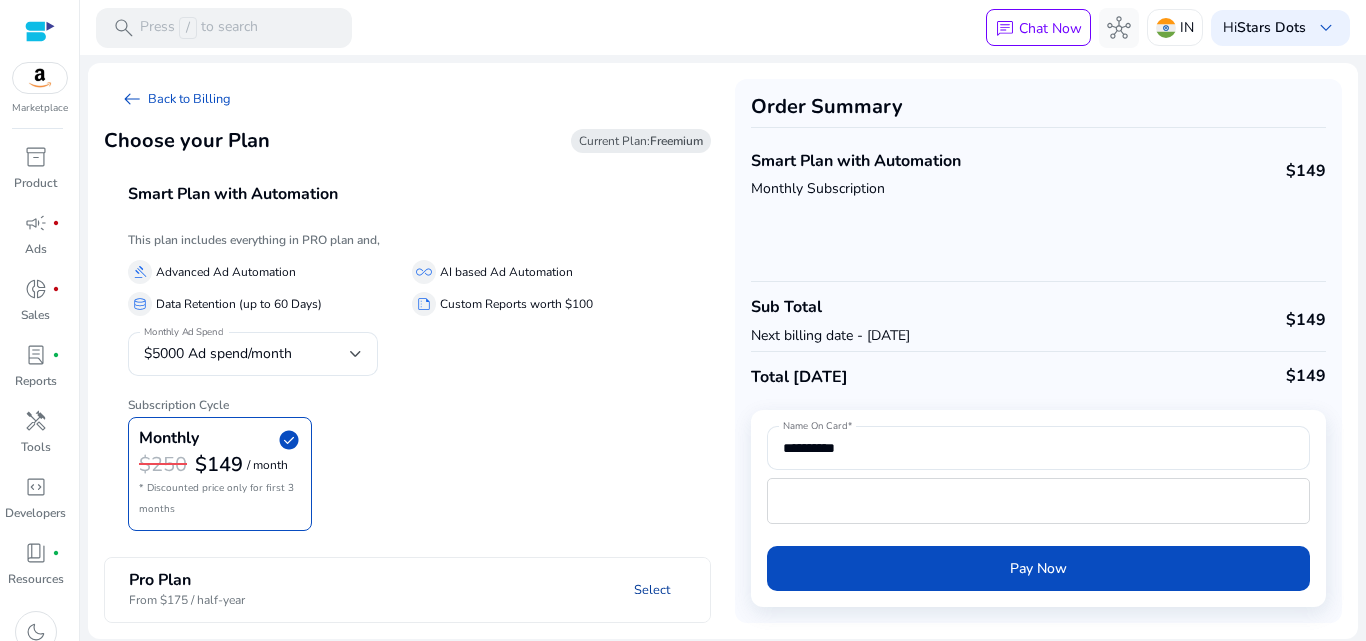 click on "Select" 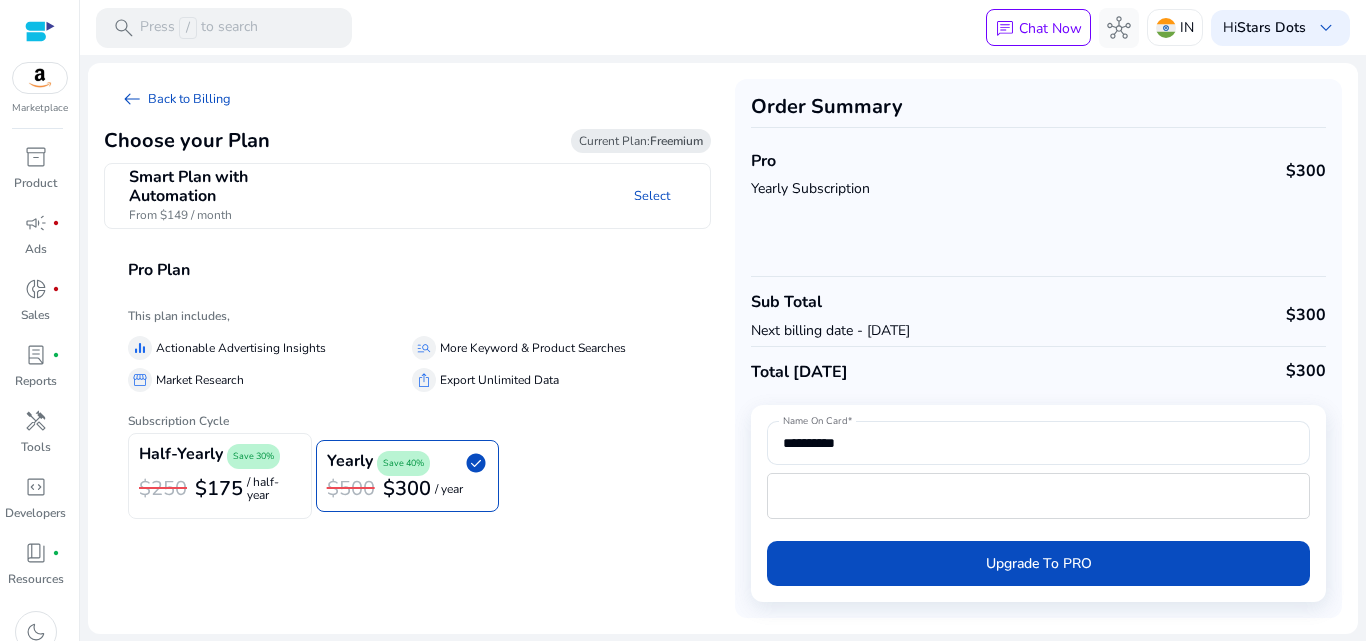 click on "Half-Yearly  Save 30%" 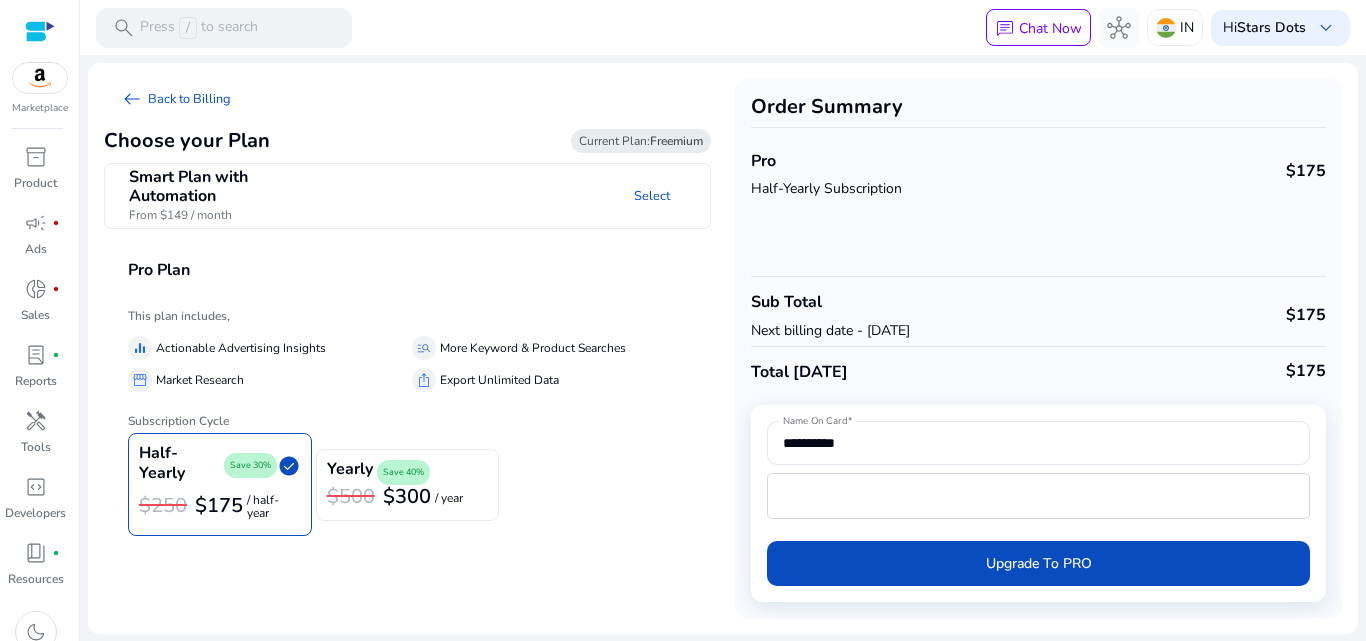 click on "Yearly  Save 40%" 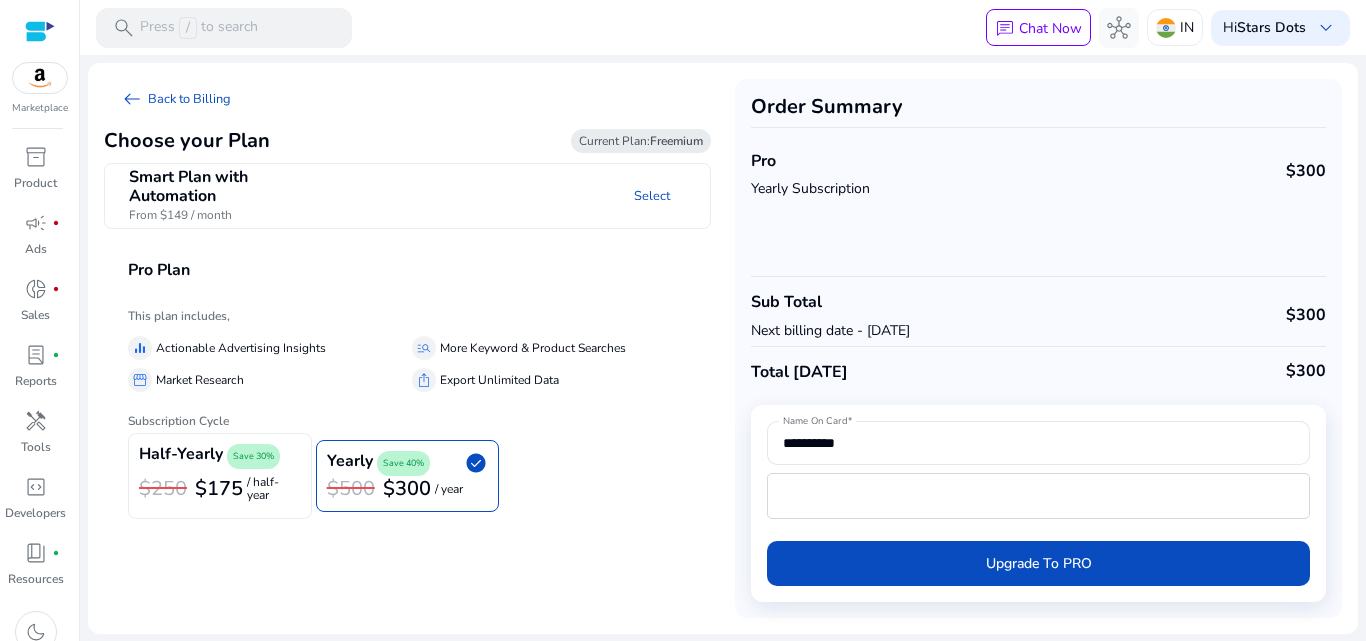 click on "/ half-year" 